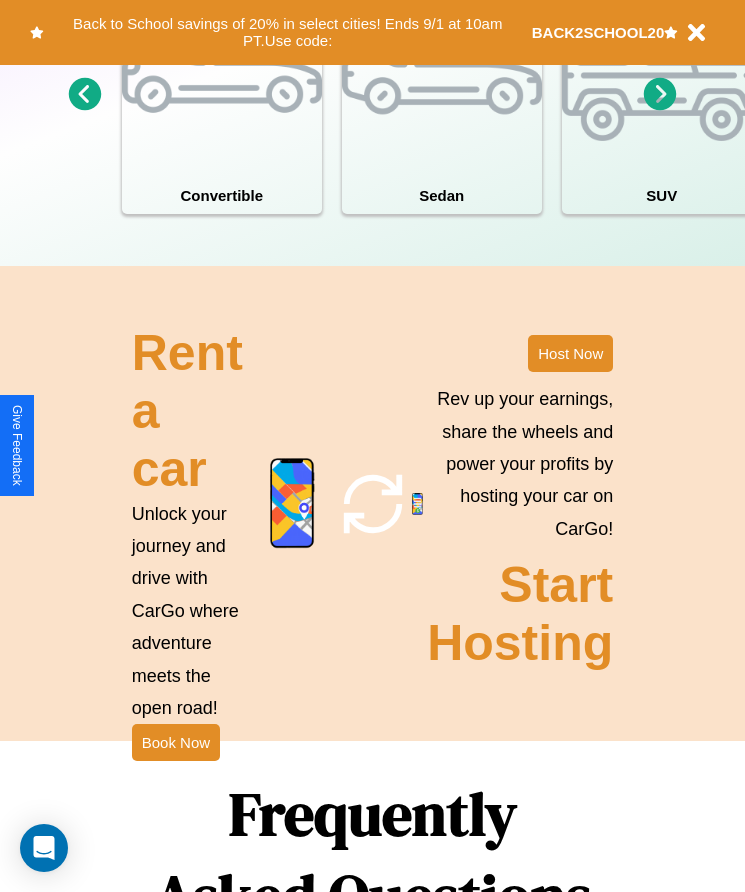 scroll, scrollTop: 2608, scrollLeft: 0, axis: vertical 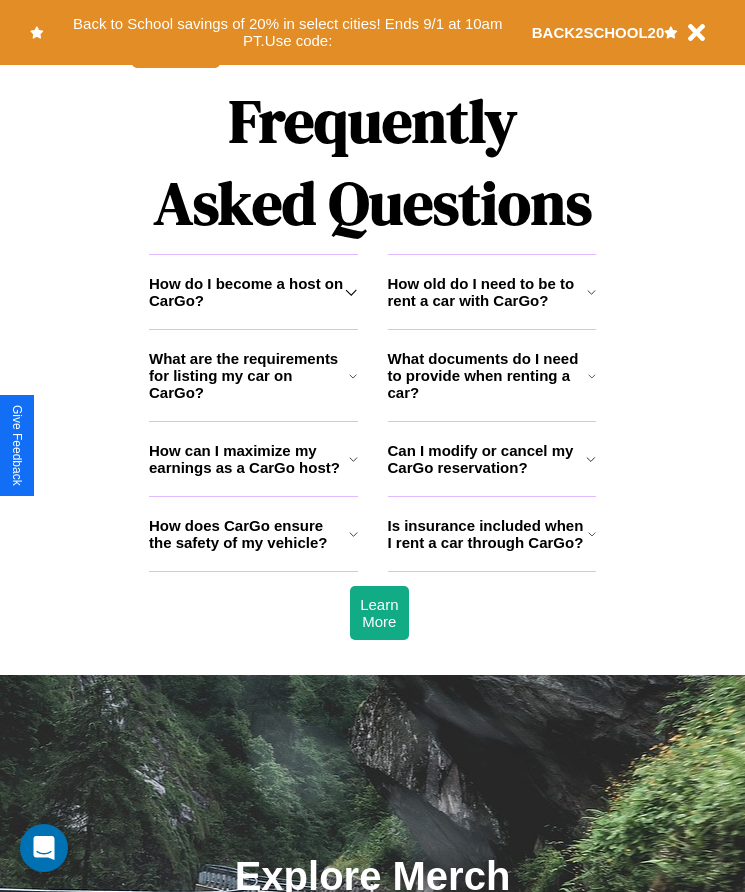 click on "How does CarGo ensure the safety of my vehicle?" at bounding box center [249, 534] 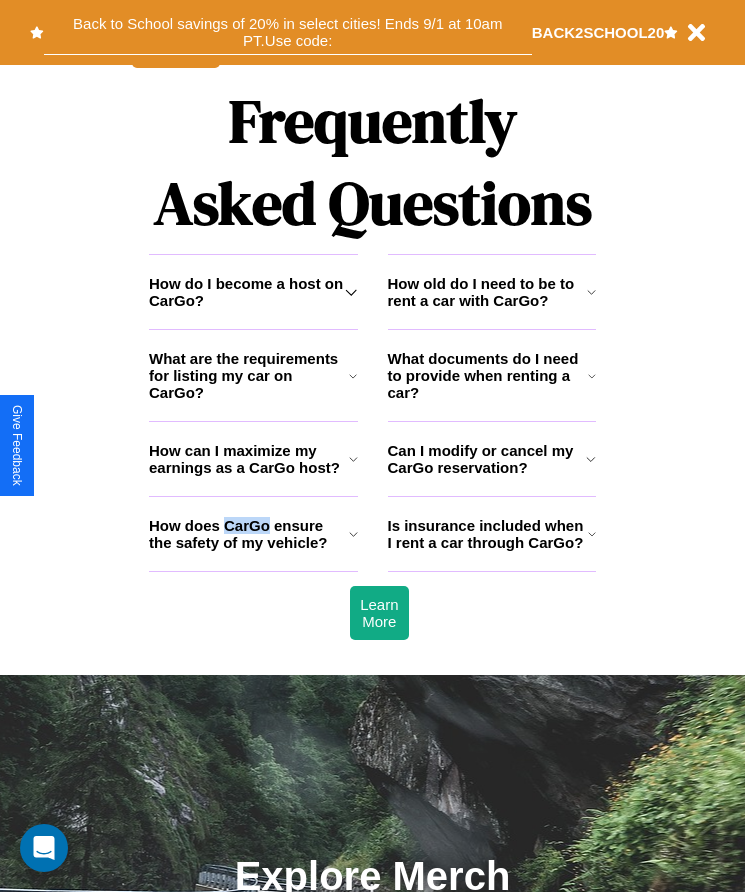 click on "Back to School savings of 20% in select cities! Ends 9/1 at 10am PT.  Use code:" at bounding box center [288, 32] 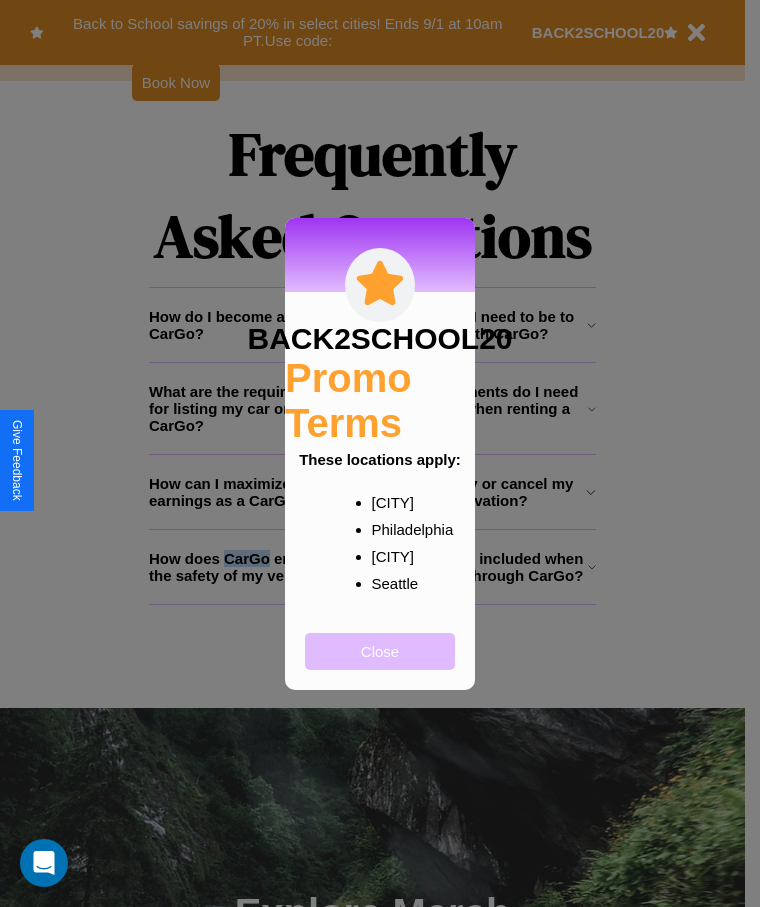 click on "Close" at bounding box center [380, 651] 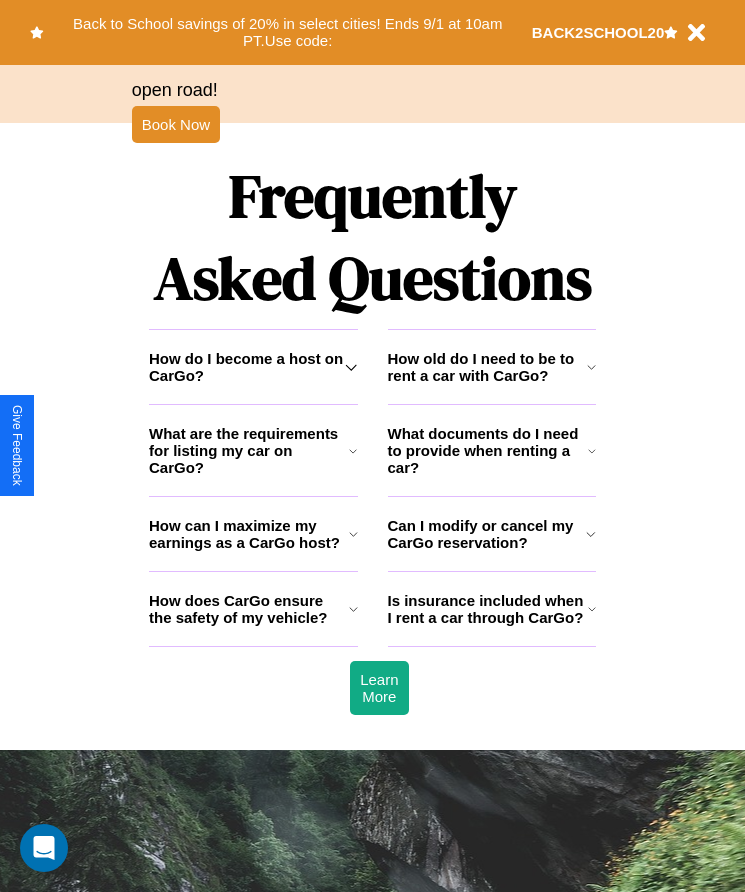 scroll, scrollTop: 2245, scrollLeft: 0, axis: vertical 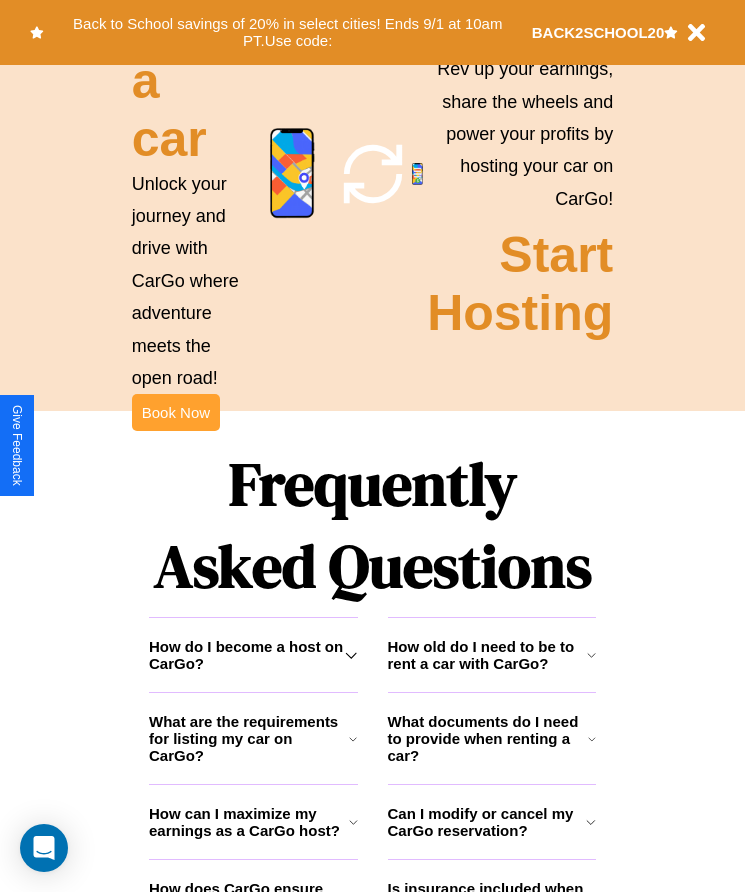 click on "Book Now" at bounding box center (176, 412) 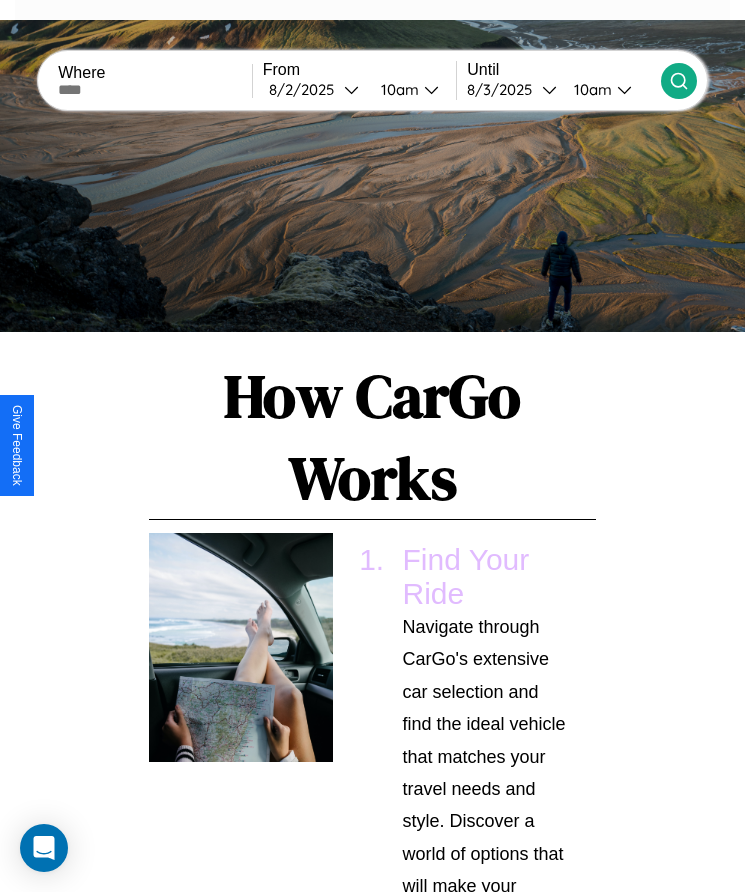 scroll, scrollTop: 2138, scrollLeft: 0, axis: vertical 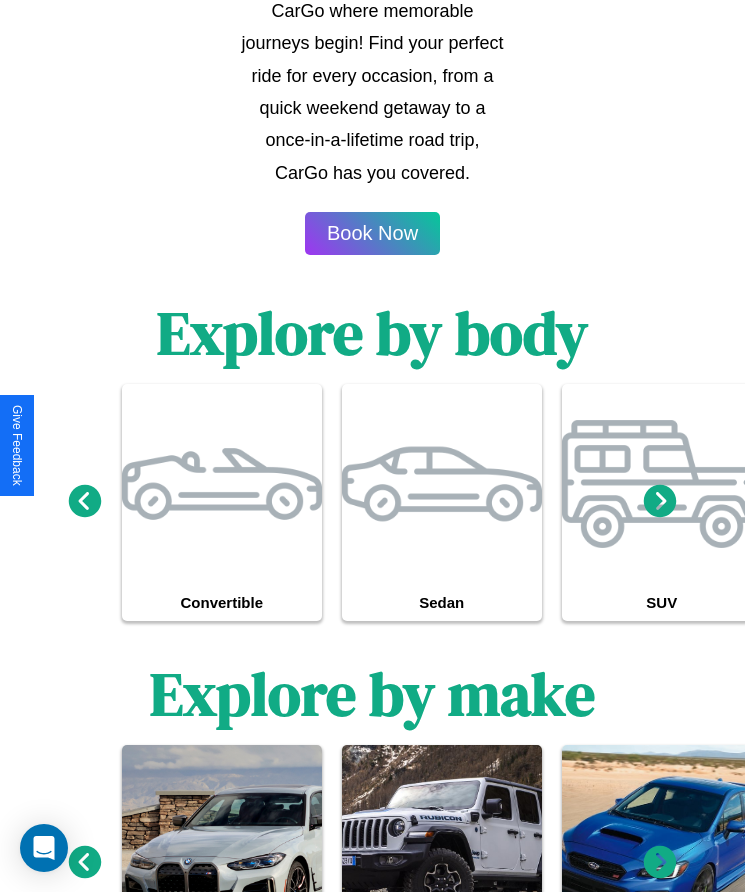 click 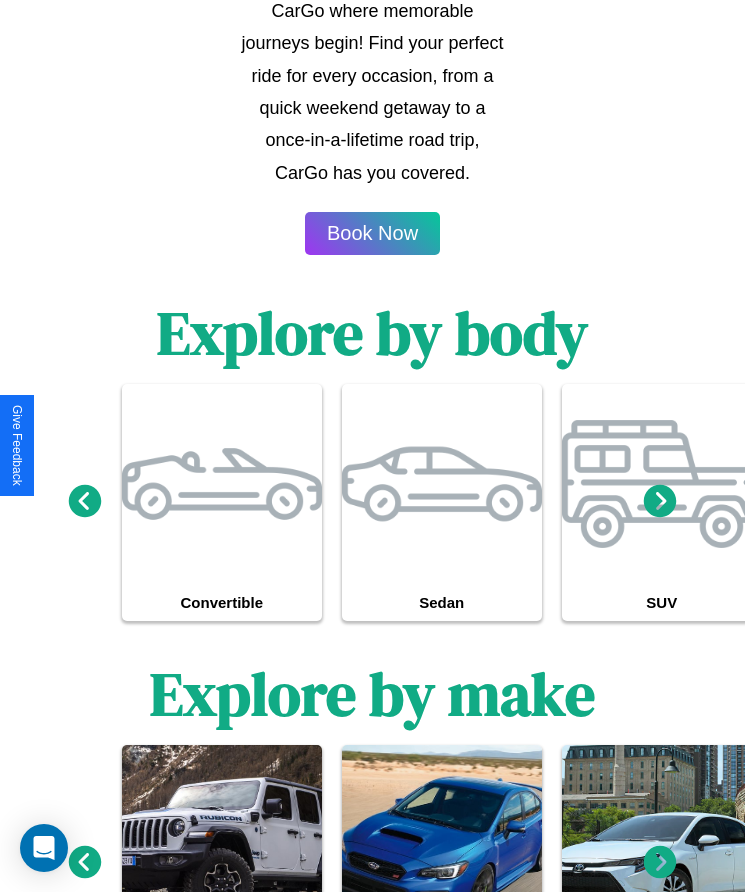 scroll, scrollTop: 0, scrollLeft: 0, axis: both 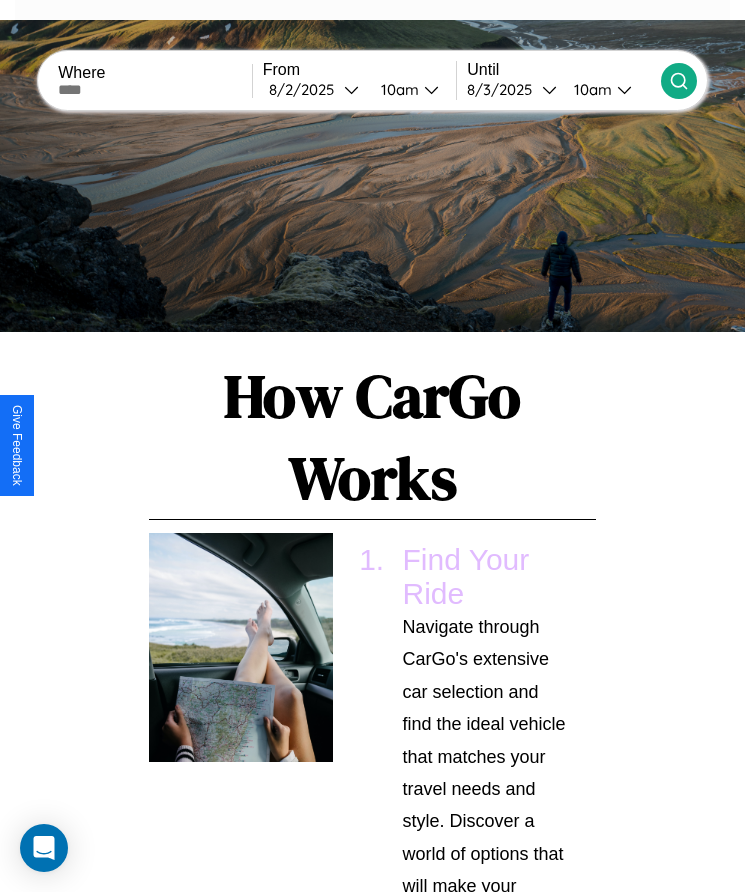 click at bounding box center [155, 90] 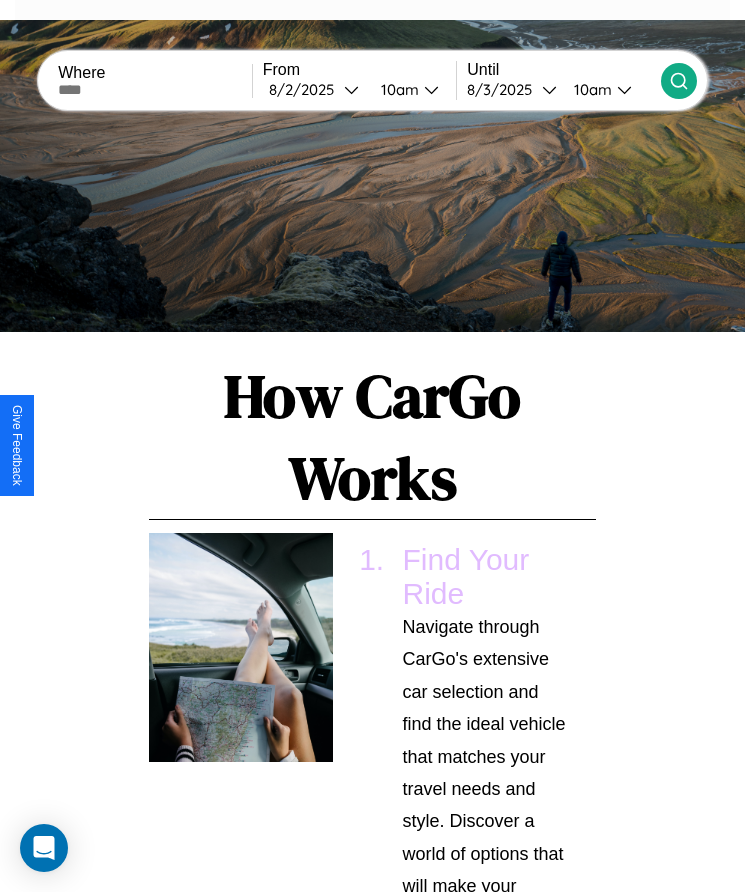 scroll, scrollTop: 2138, scrollLeft: 0, axis: vertical 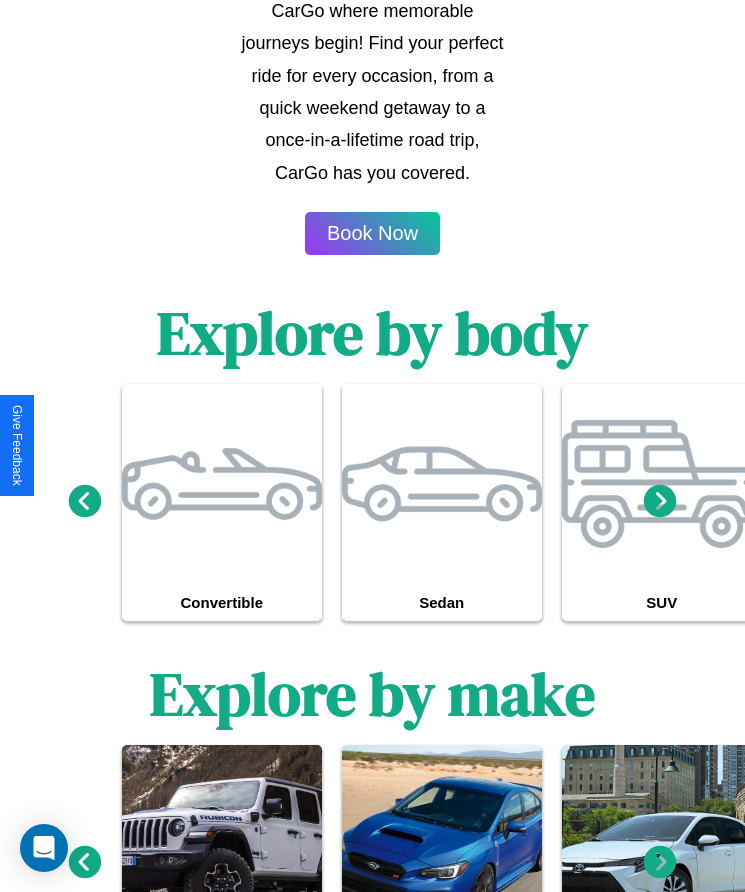click 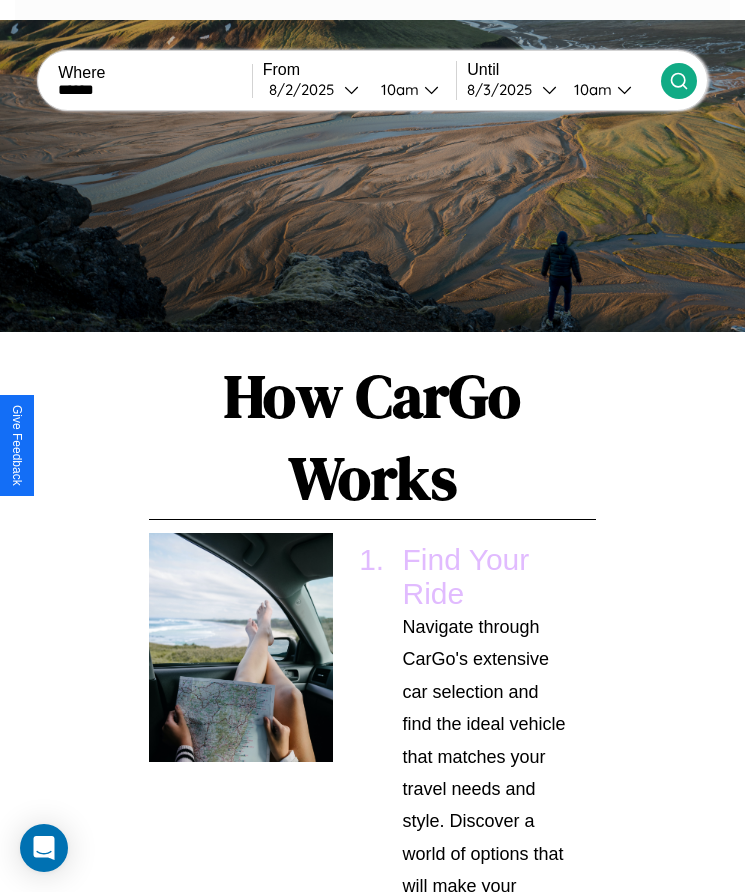 scroll, scrollTop: 2138, scrollLeft: 0, axis: vertical 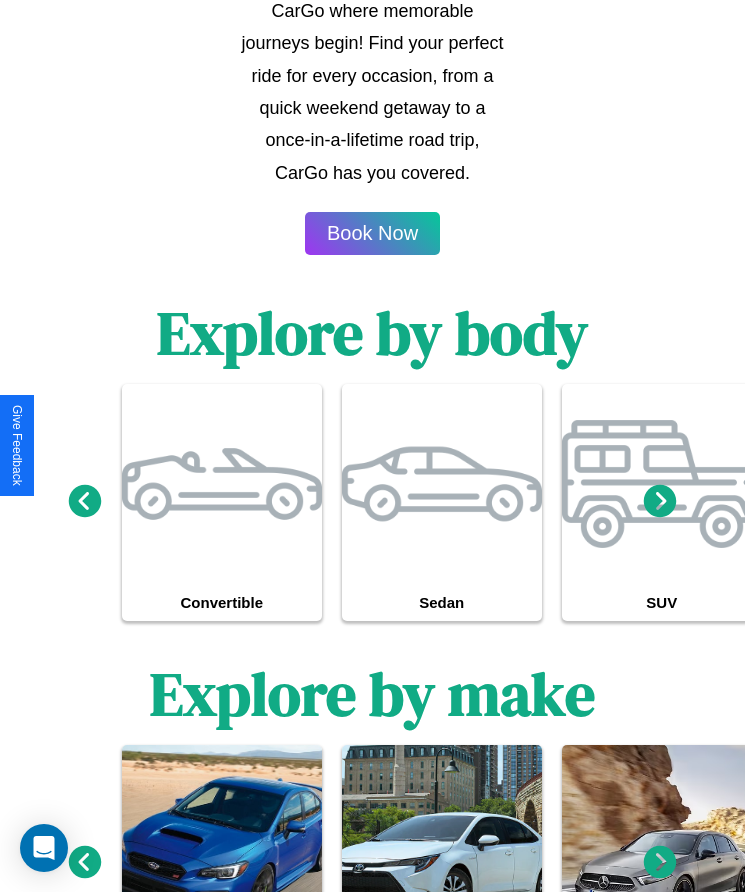 type on "******" 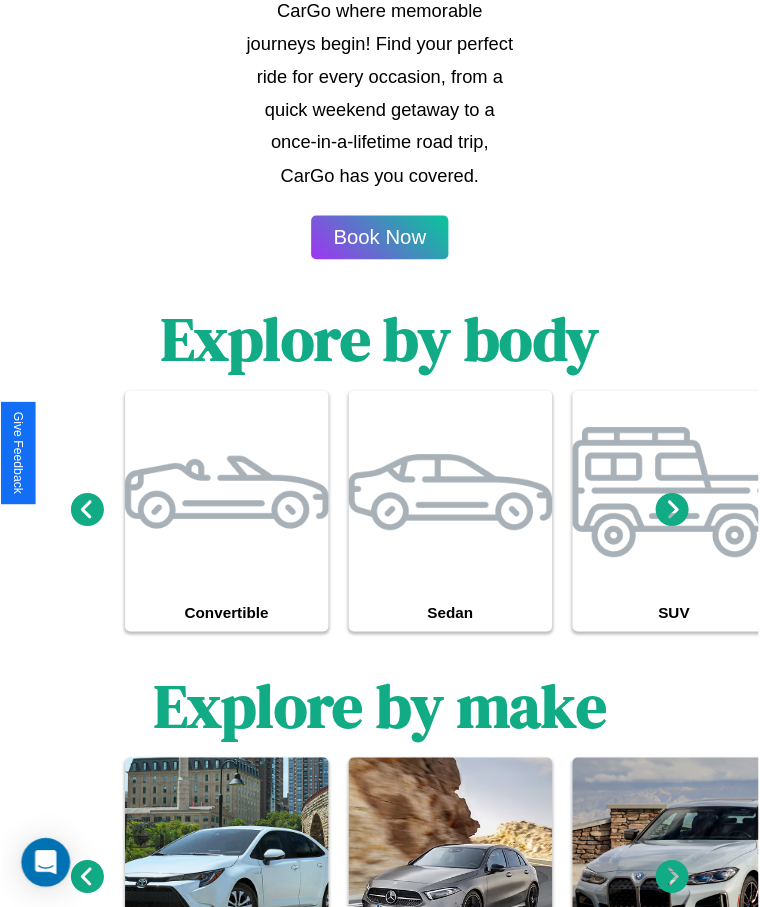 scroll, scrollTop: 0, scrollLeft: 0, axis: both 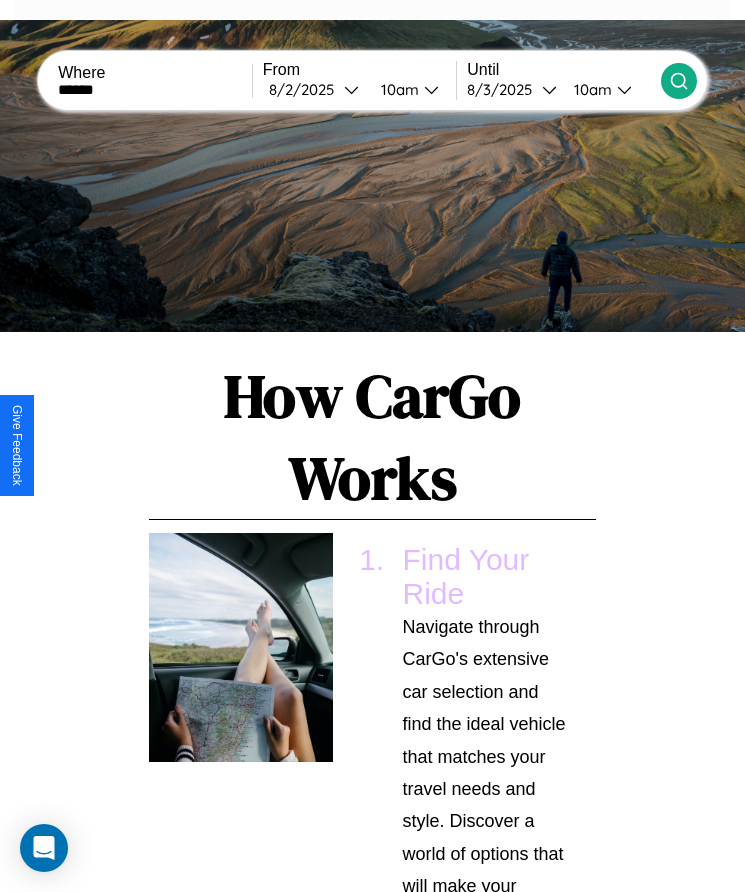 click on "8 / 2 / 2025" at bounding box center [306, 89] 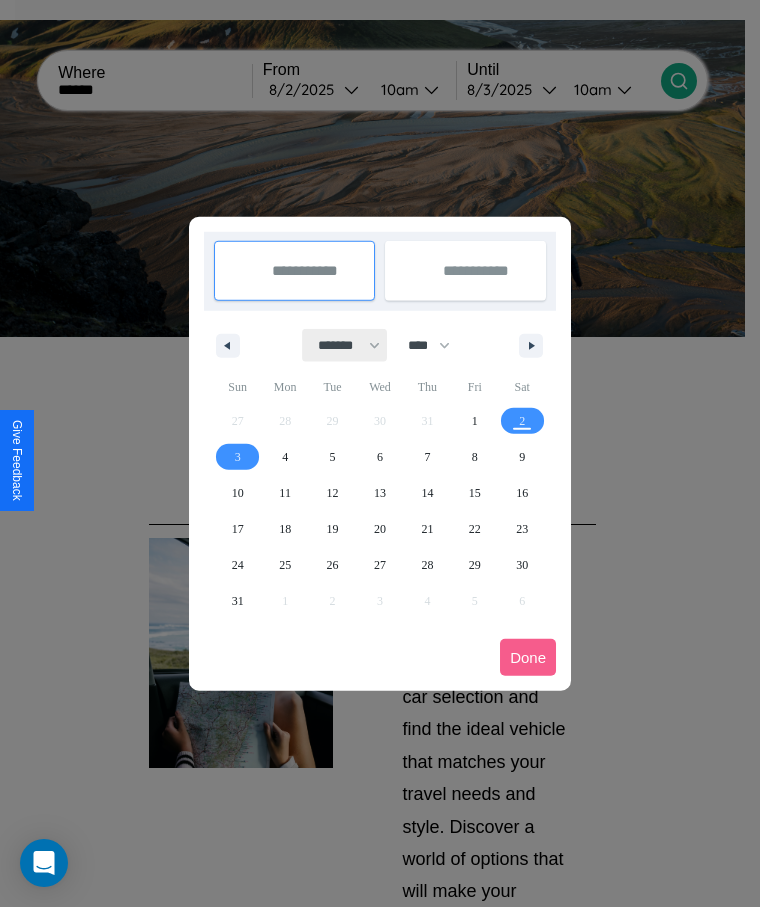 click on "******* ******** ***** ***** *** **** **** ****** ********* ******* ******** ********" at bounding box center (345, 345) 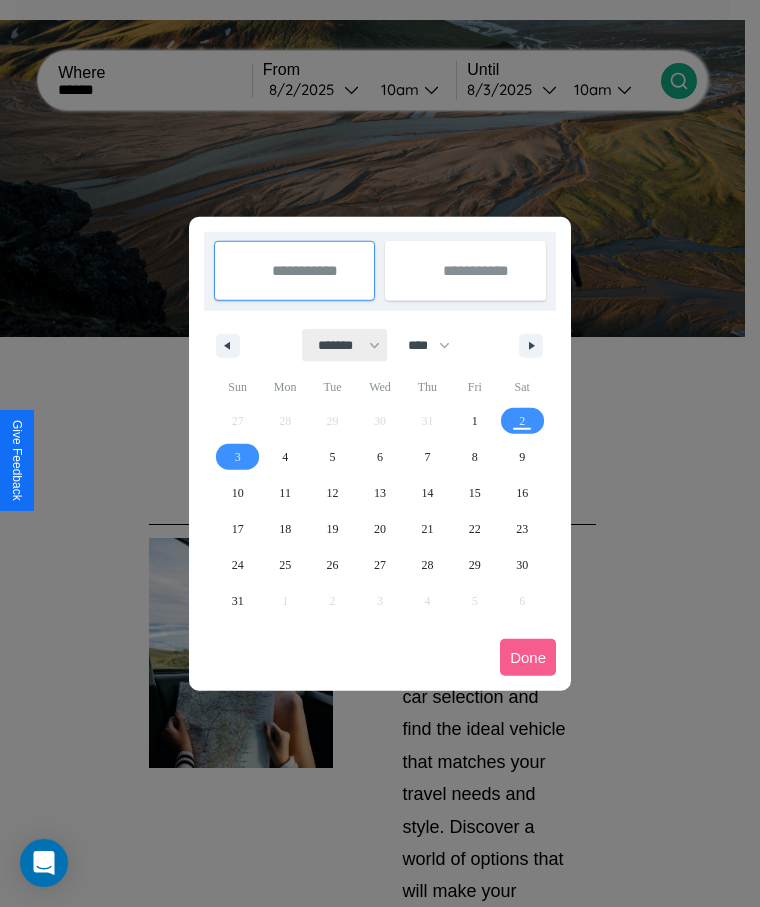 select on "*" 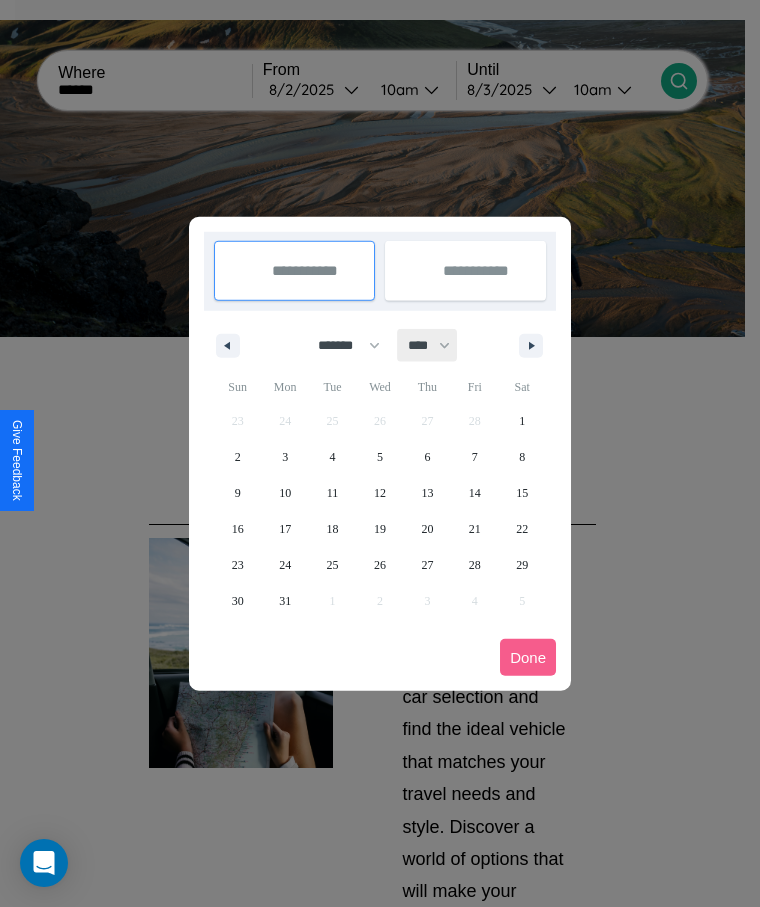 click on "**** **** **** **** **** **** **** **** **** **** **** **** **** **** **** **** **** **** **** **** **** **** **** **** **** **** **** **** **** **** **** **** **** **** **** **** **** **** **** **** **** **** **** **** **** **** **** **** **** **** **** **** **** **** **** **** **** **** **** **** **** **** **** **** **** **** **** **** **** **** **** **** **** **** **** **** **** **** **** **** **** **** **** **** **** **** **** **** **** **** **** **** **** **** **** **** **** **** **** **** **** **** **** **** **** **** **** **** **** **** **** **** **** **** **** **** **** **** **** **** ****" at bounding box center (428, 345) 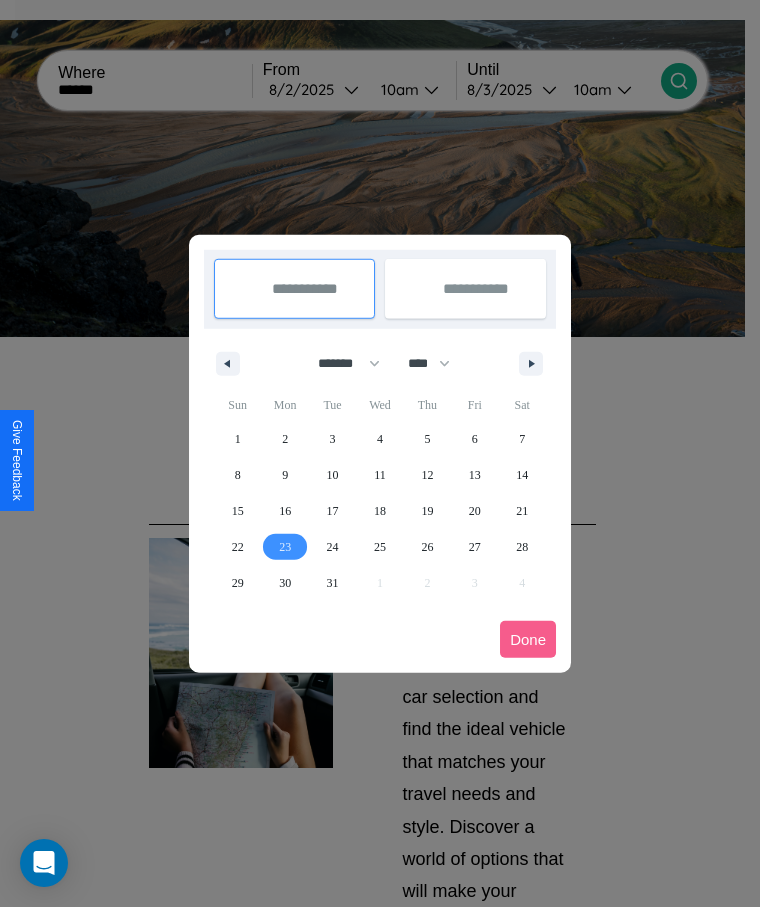 click on "23" at bounding box center (285, 547) 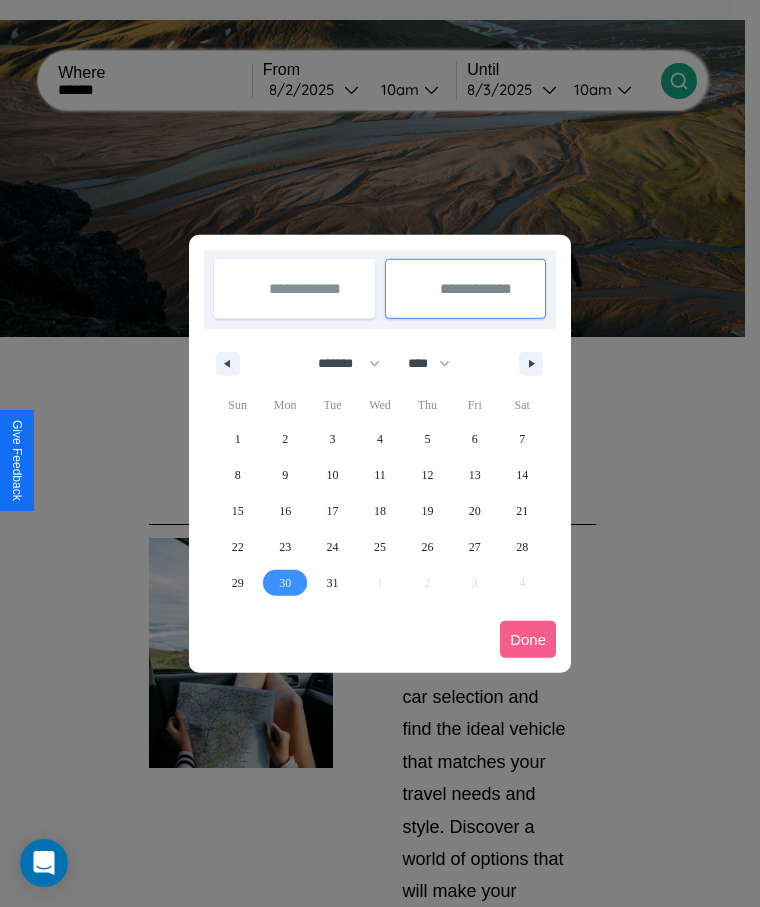 click on "30" at bounding box center (285, 583) 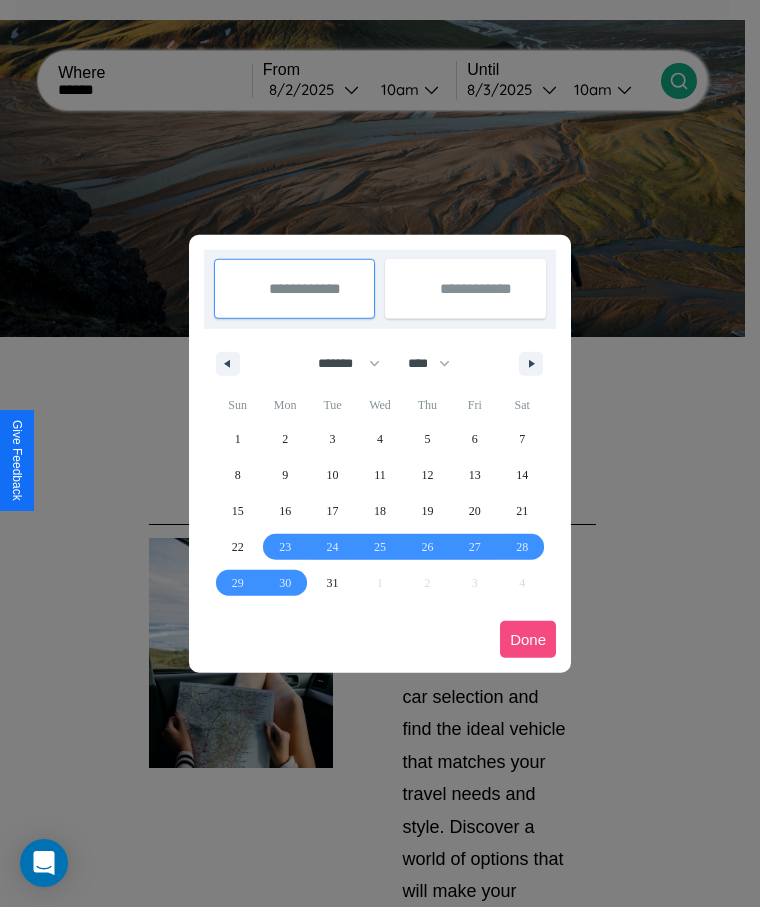 click on "Done" at bounding box center (528, 639) 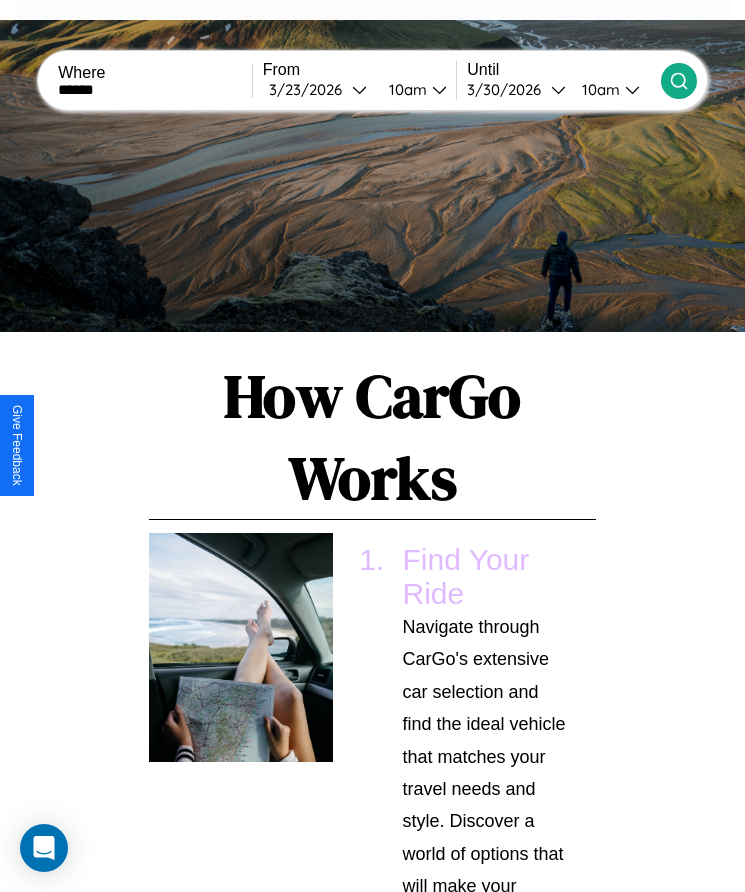 click on "10am" at bounding box center (405, 89) 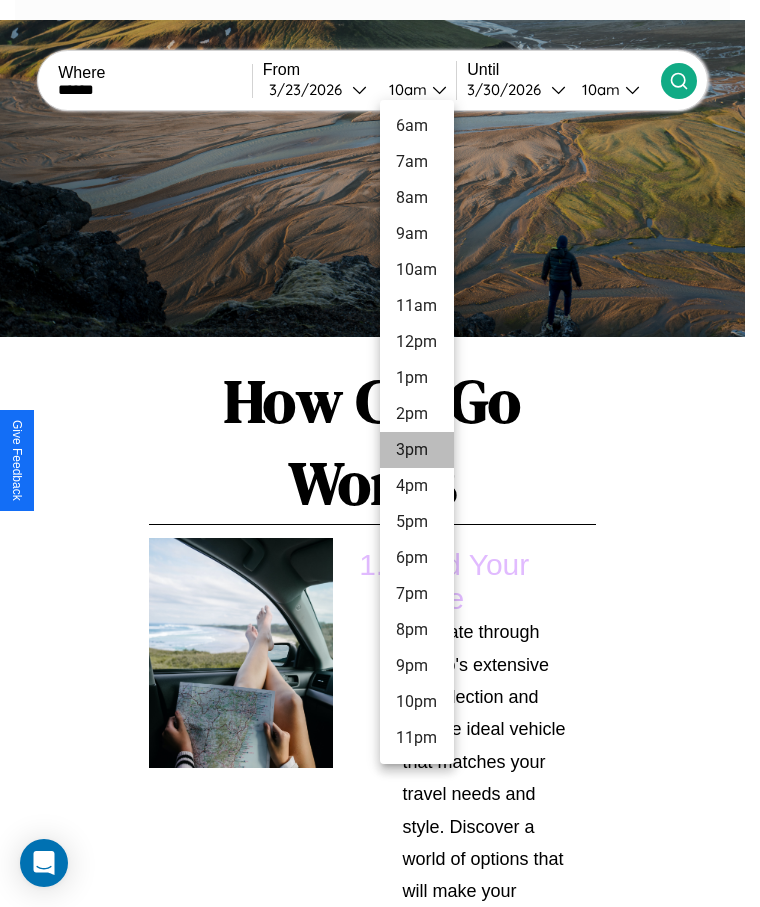 click on "3pm" at bounding box center [417, 450] 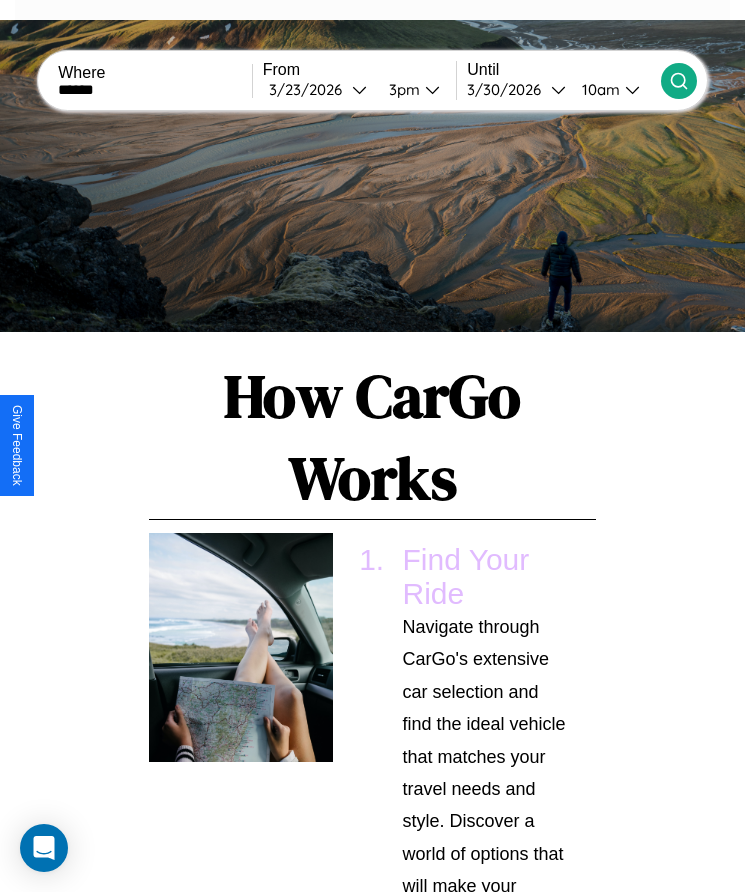 click on "10am" at bounding box center [598, 89] 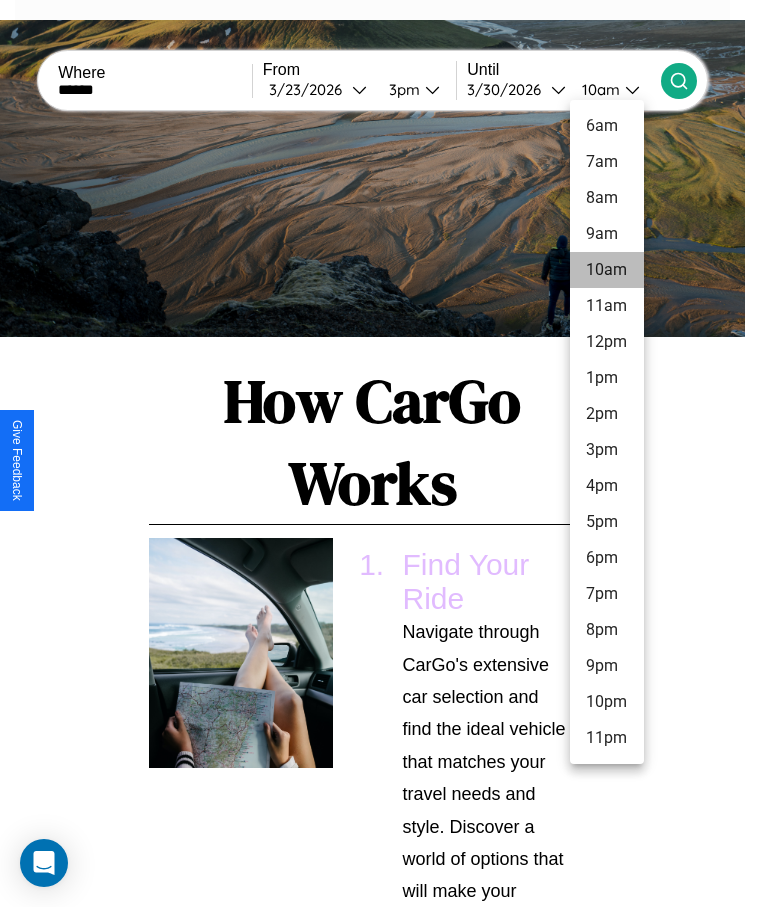 click on "10am" at bounding box center [607, 270] 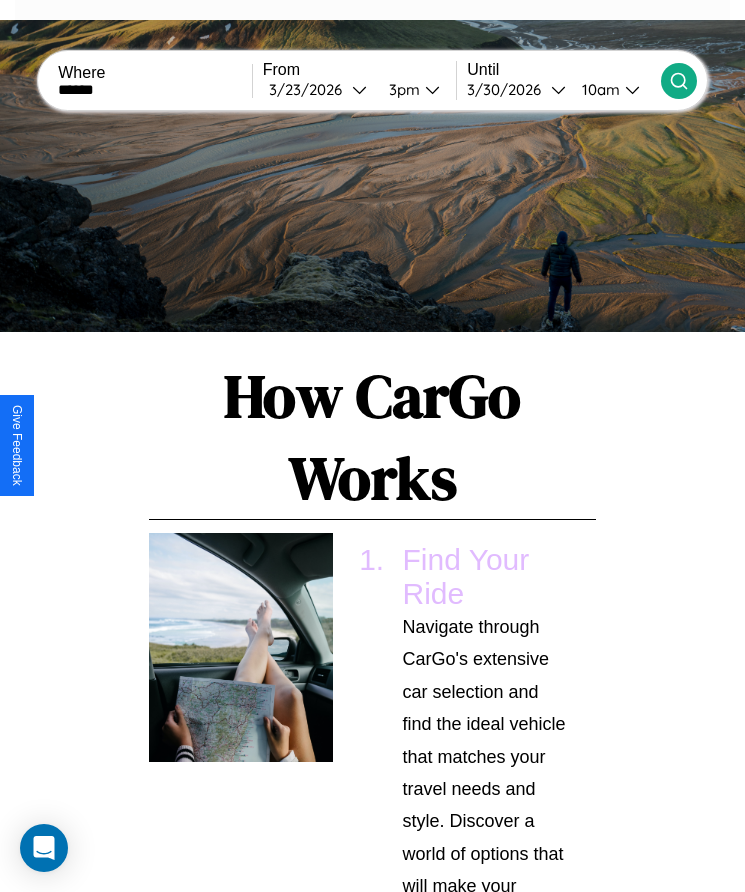 click 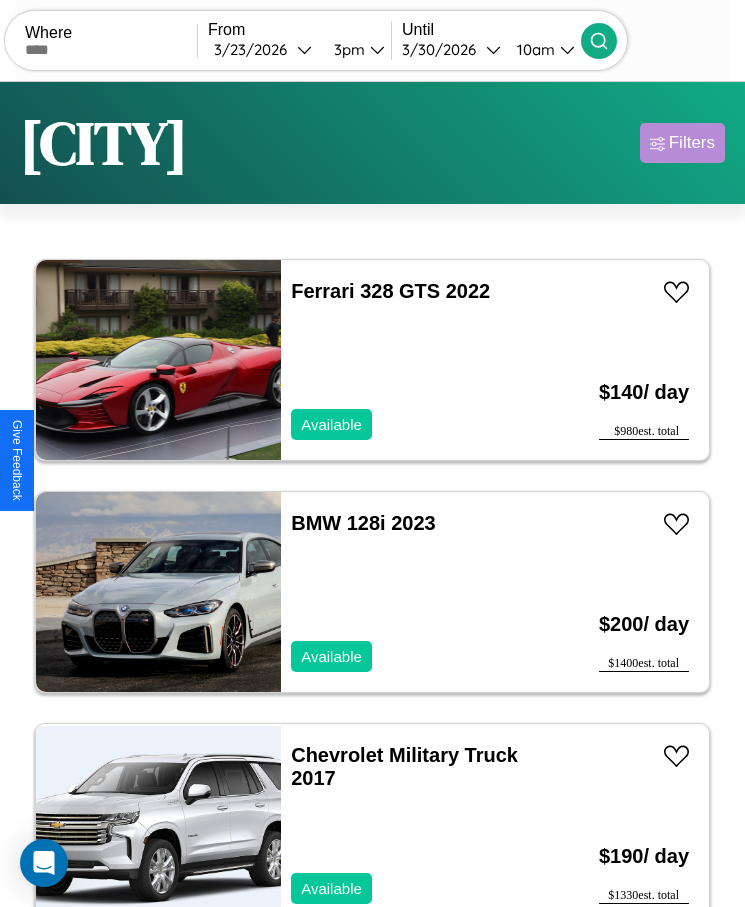 click on "Filters" at bounding box center (692, 143) 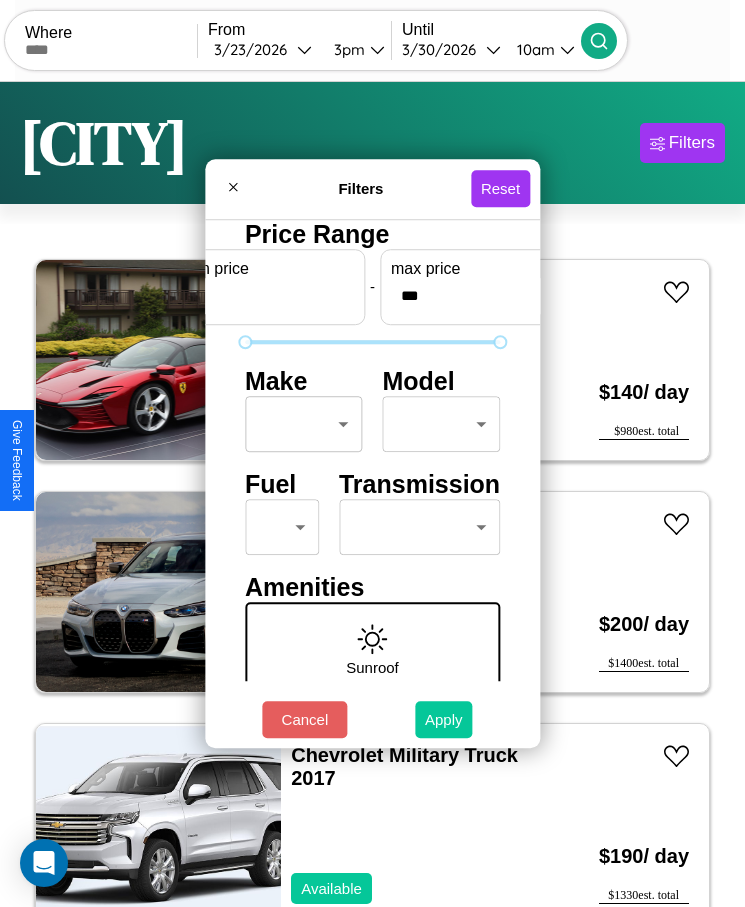 click on "Apply" at bounding box center (444, 719) 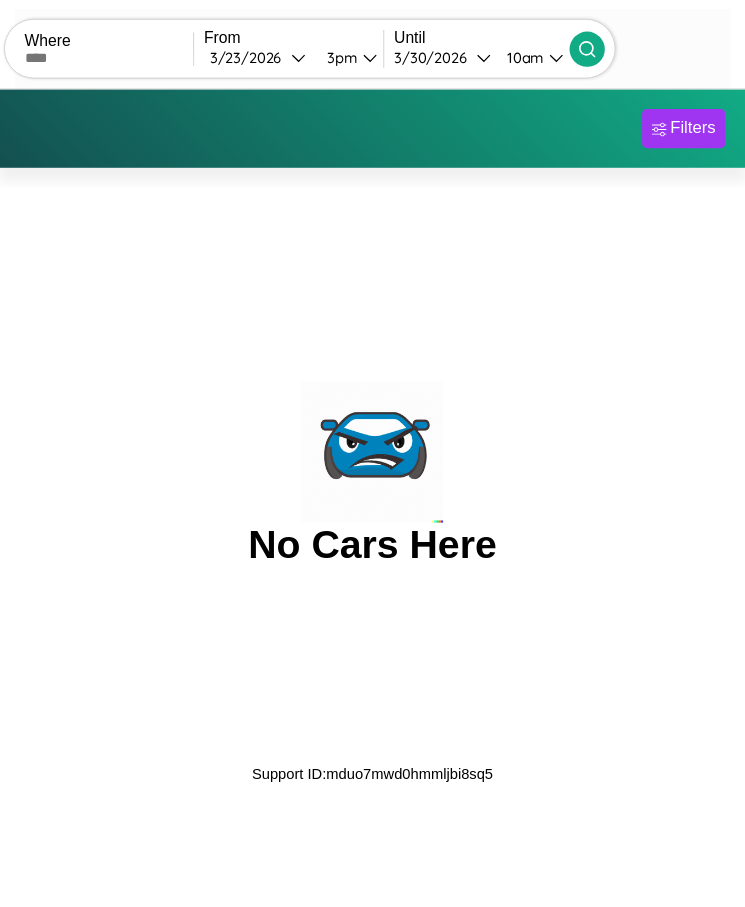 scroll, scrollTop: 0, scrollLeft: 0, axis: both 